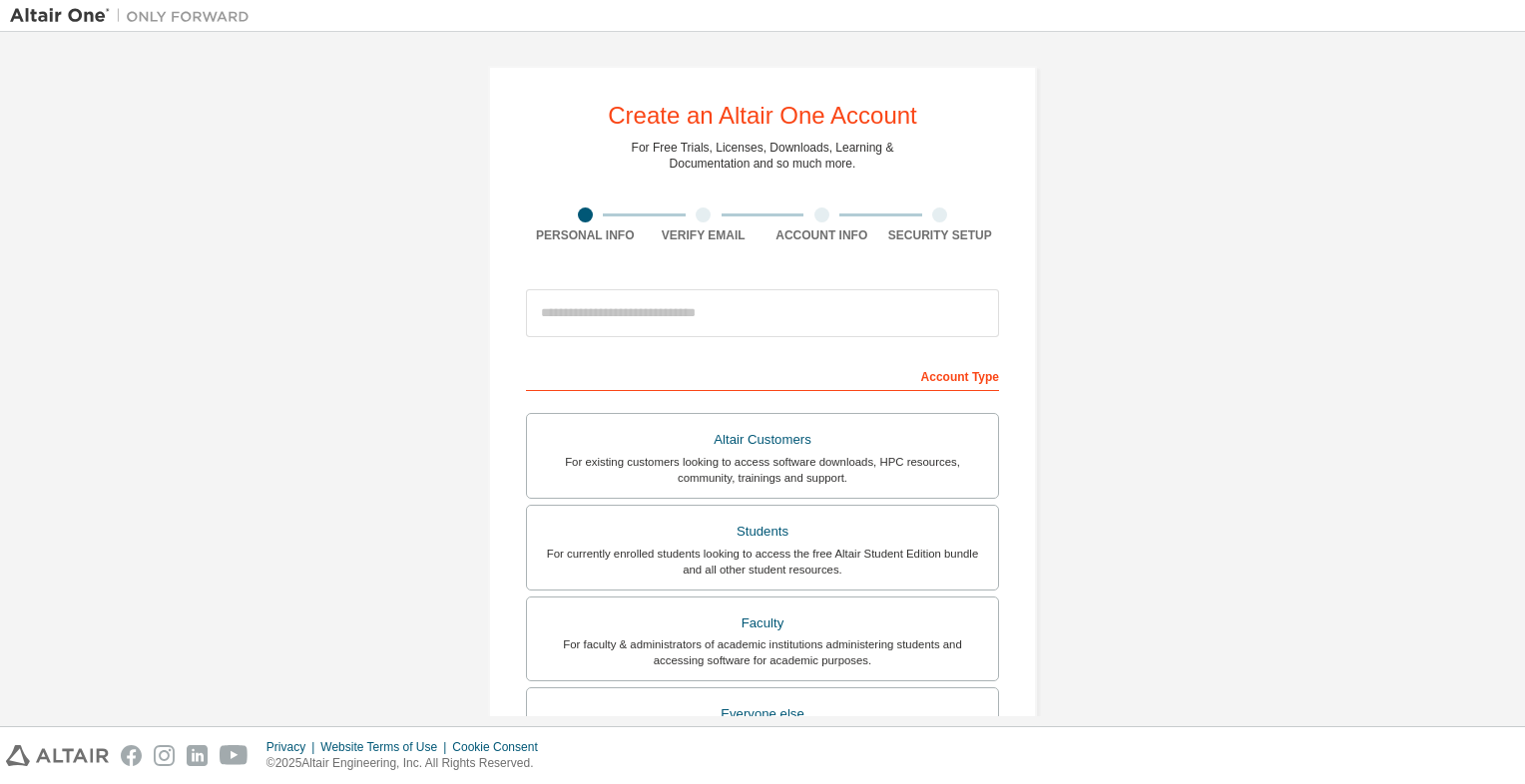 scroll, scrollTop: 0, scrollLeft: 0, axis: both 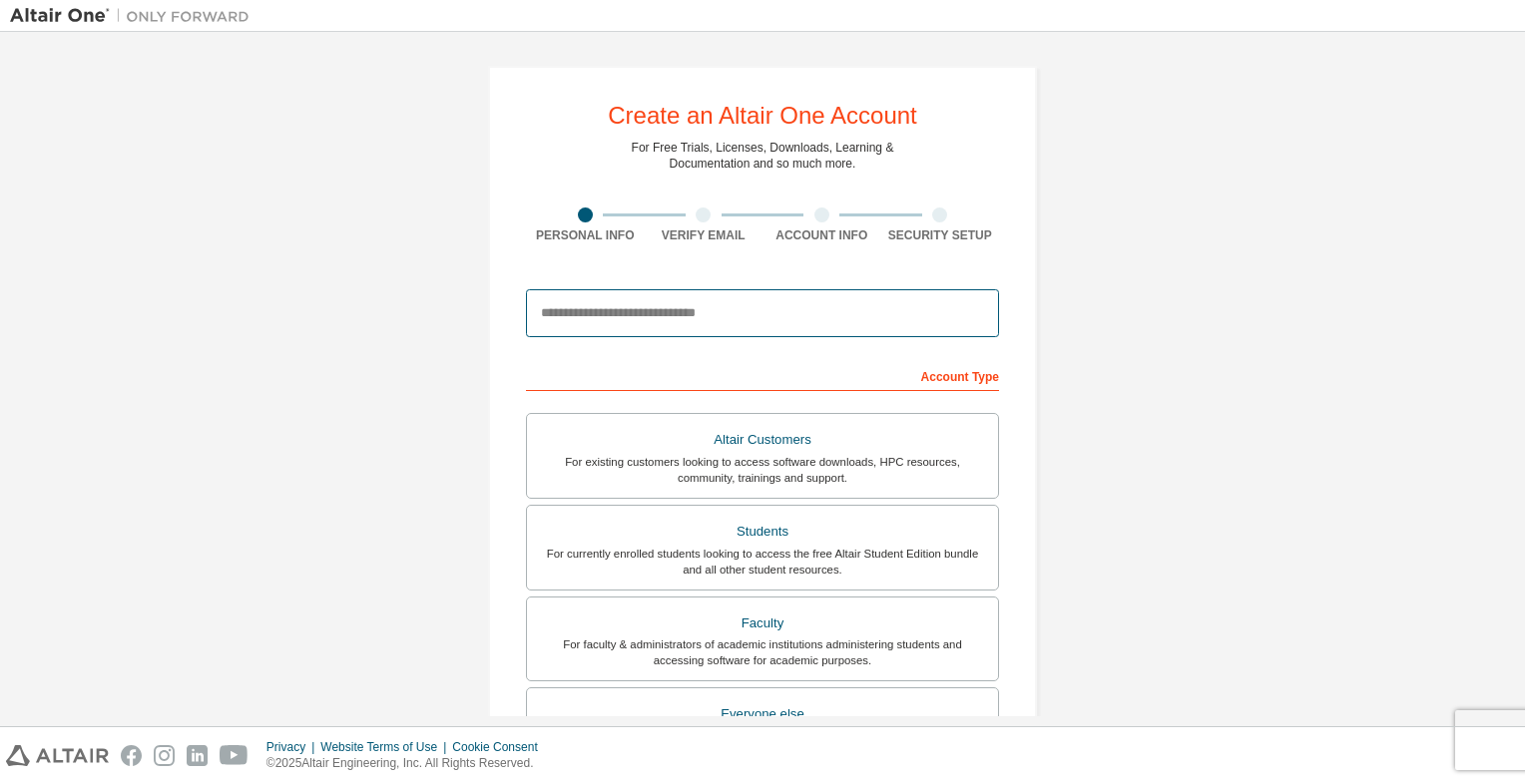 click at bounding box center (762, 313) 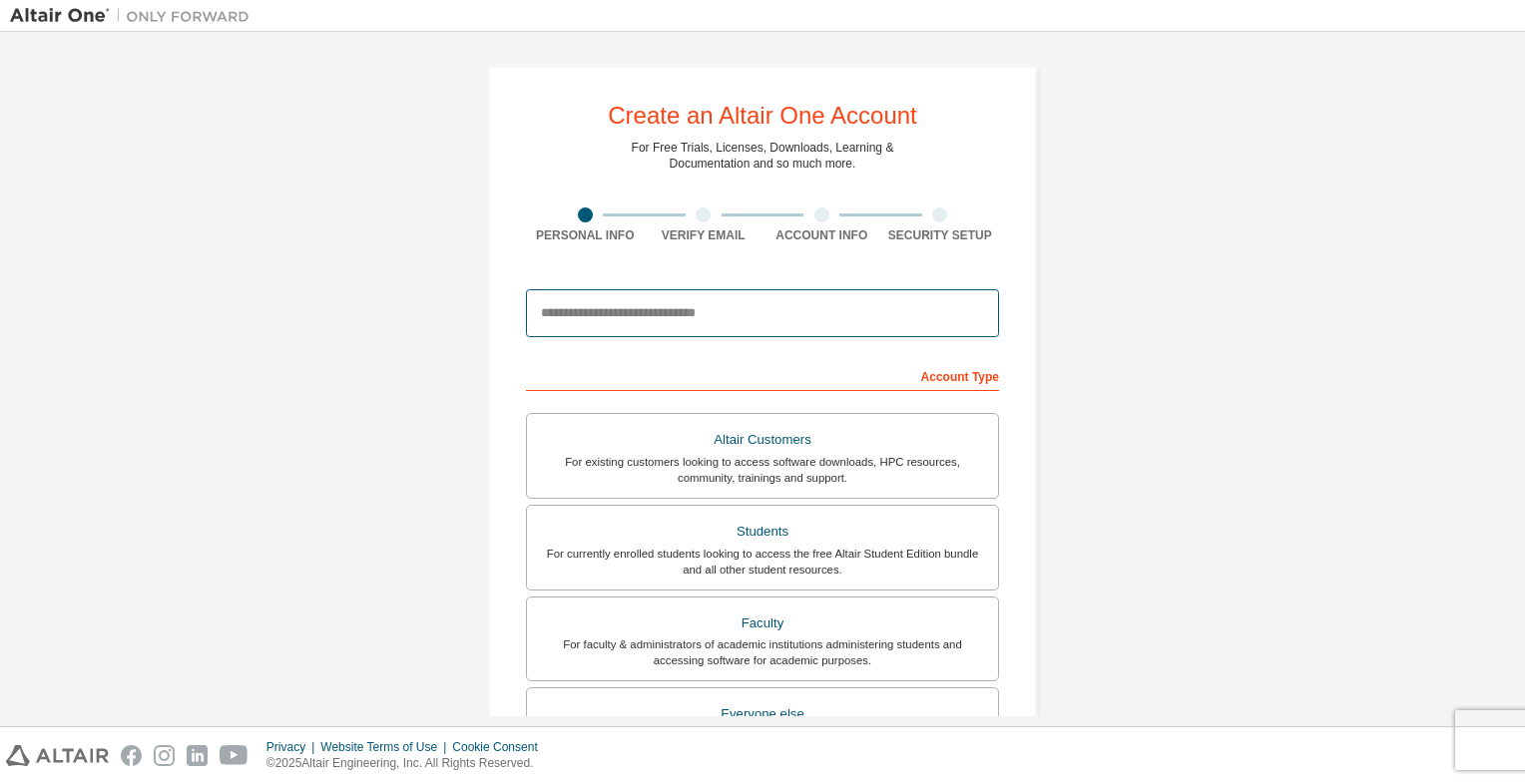 type on "**********" 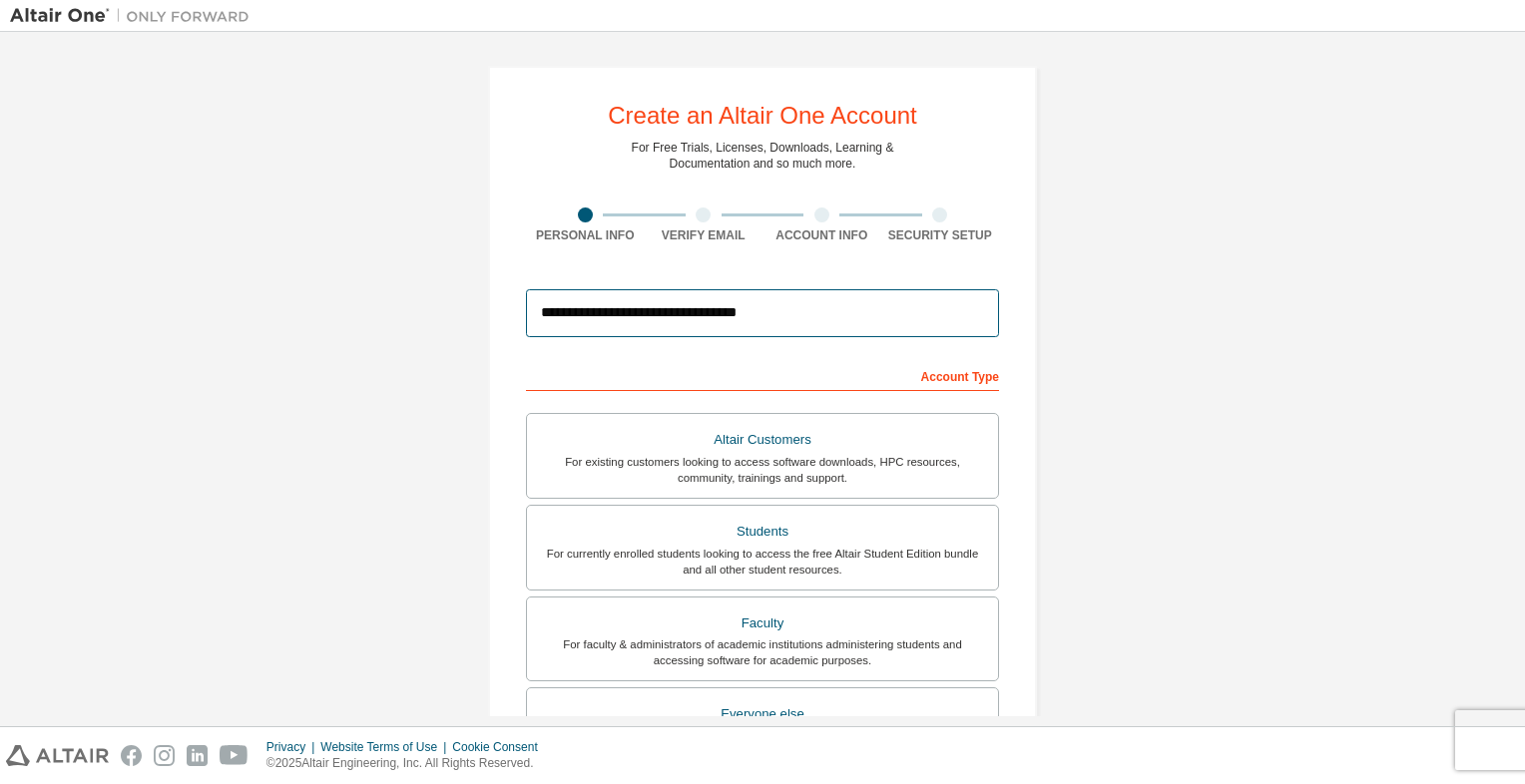 type on "******" 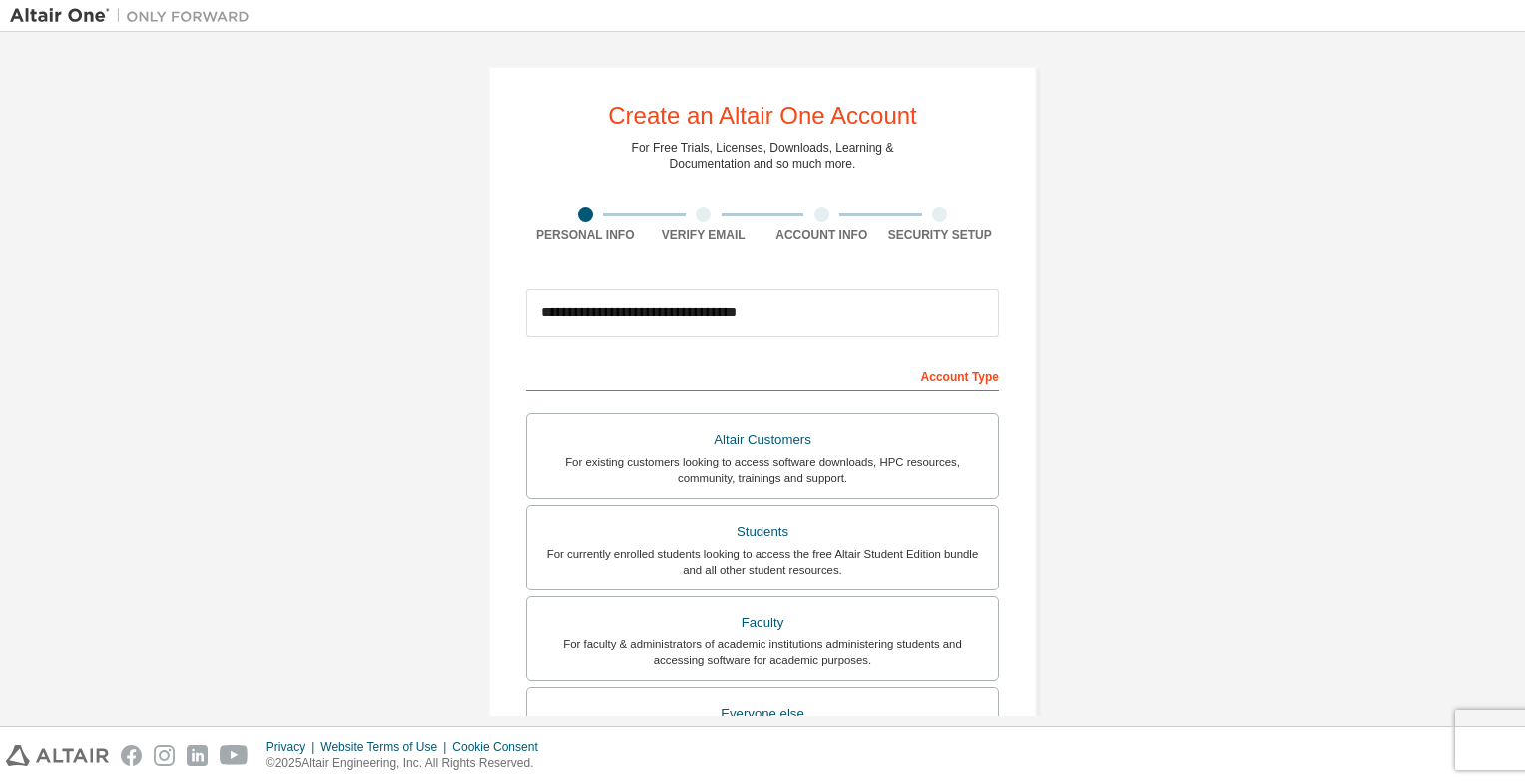 type on "********" 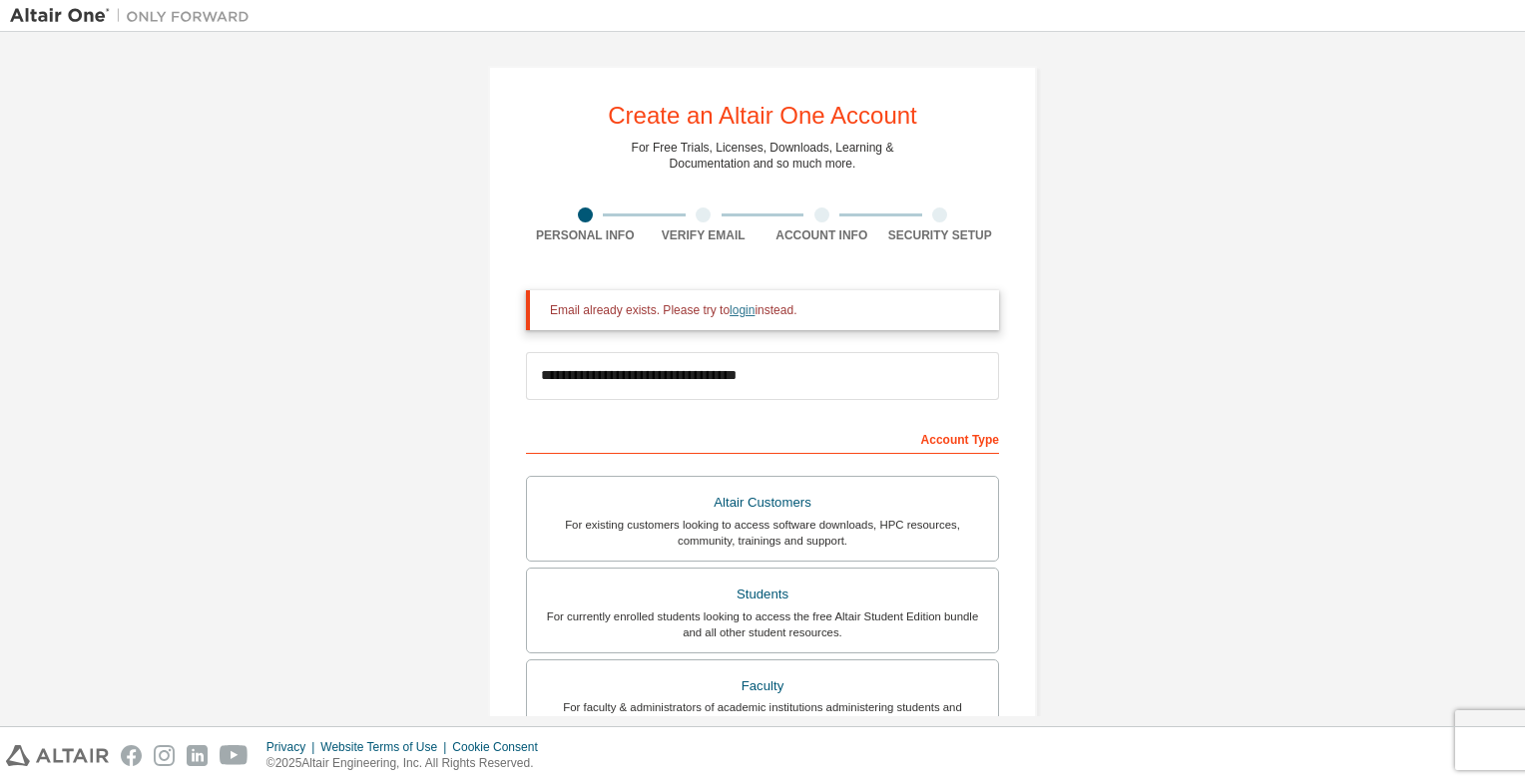 click on "login" at bounding box center [742, 310] 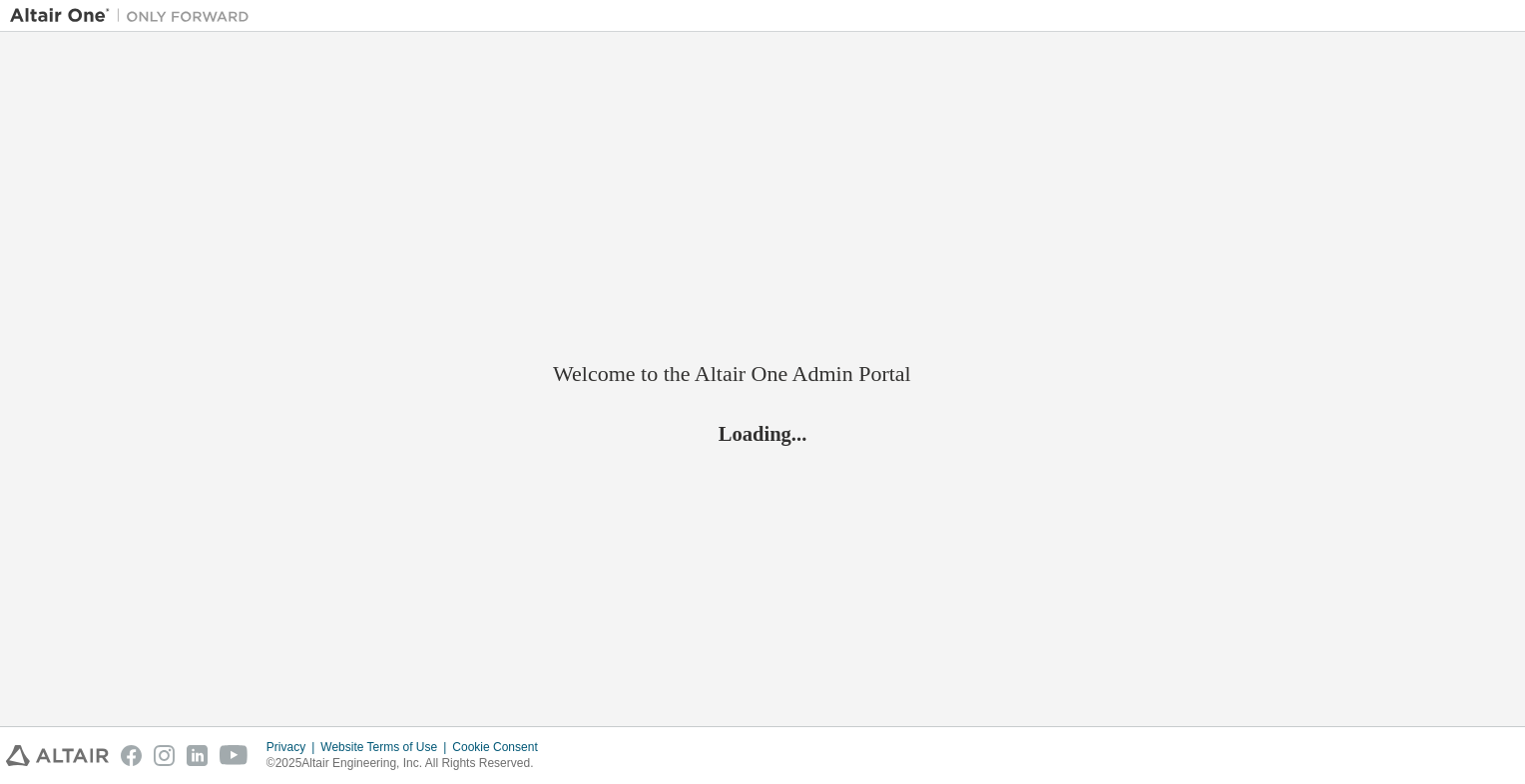 scroll, scrollTop: 0, scrollLeft: 0, axis: both 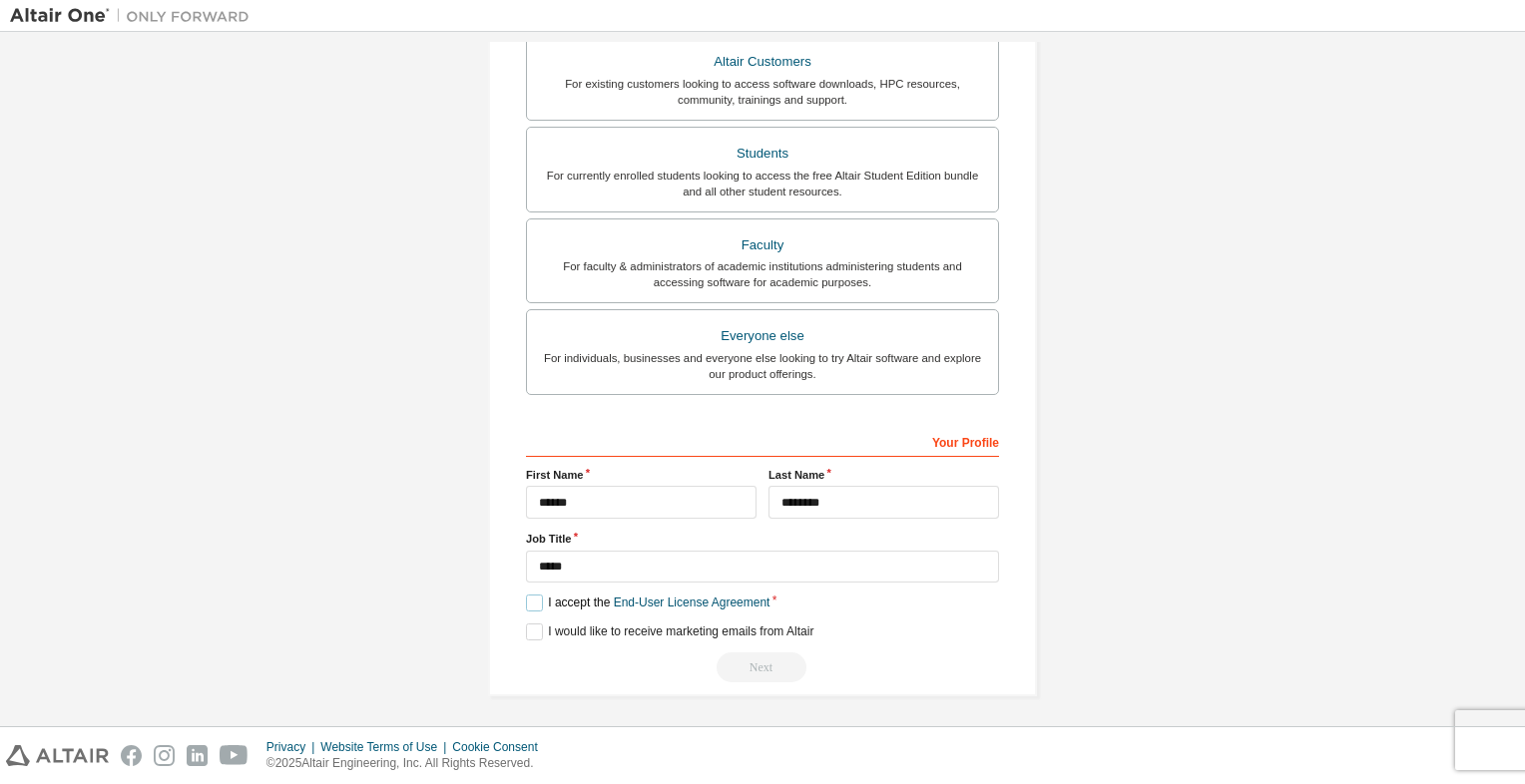 click on "I accept the    End-User License Agreement" at bounding box center (648, 602) 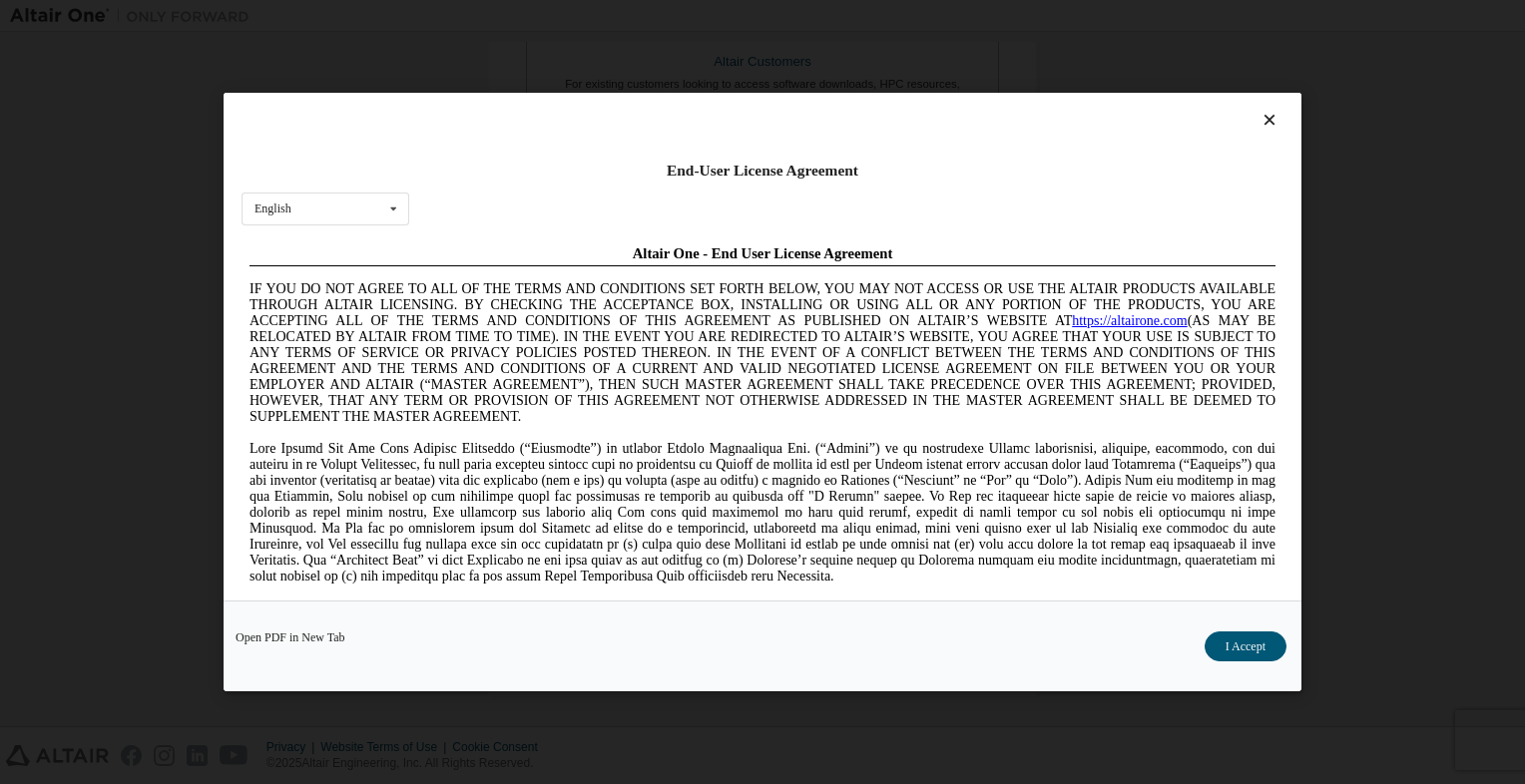 scroll, scrollTop: 0, scrollLeft: 0, axis: both 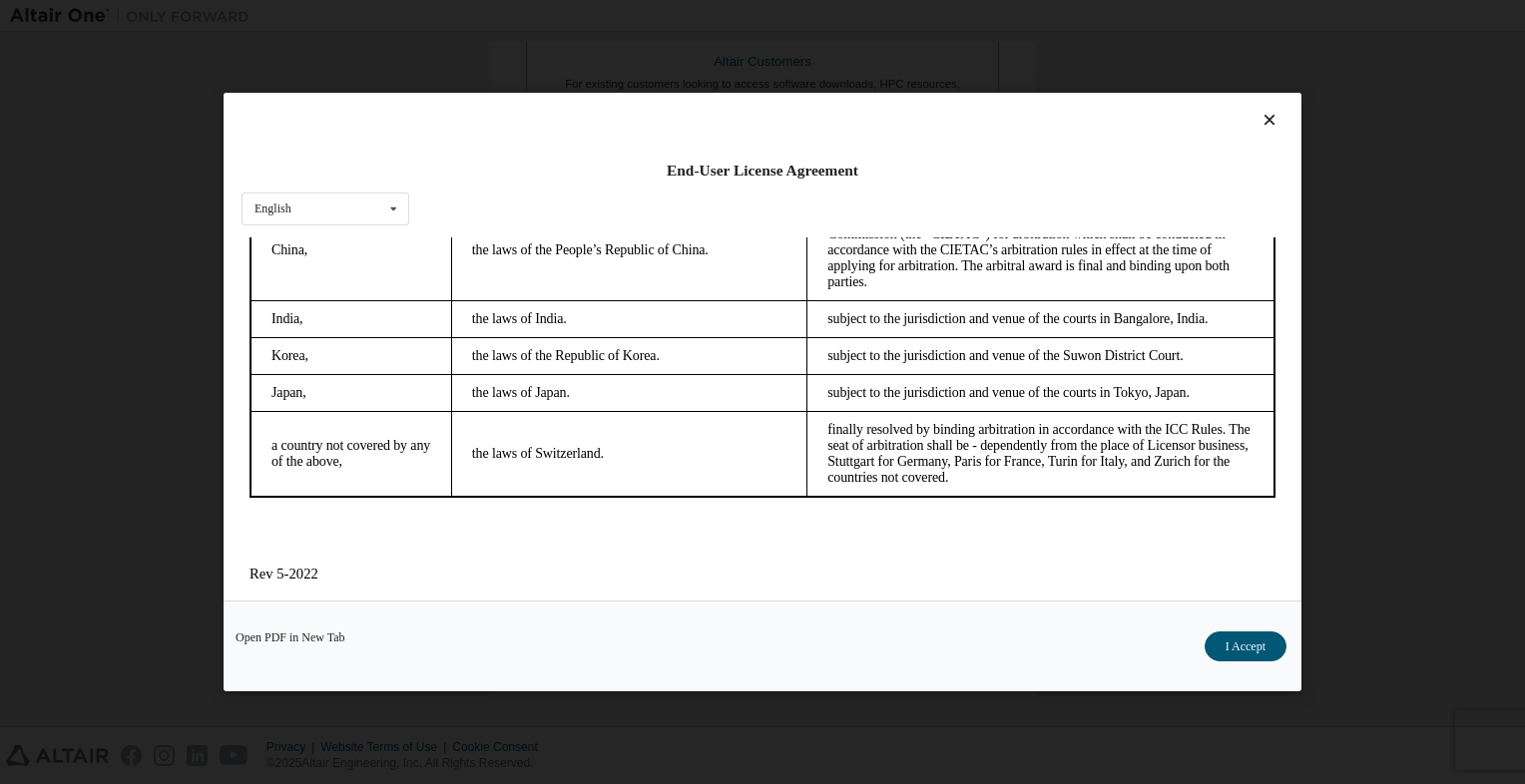 drag, startPoint x: 1264, startPoint y: 268, endPoint x: 1520, endPoint y: 889, distance: 671.697 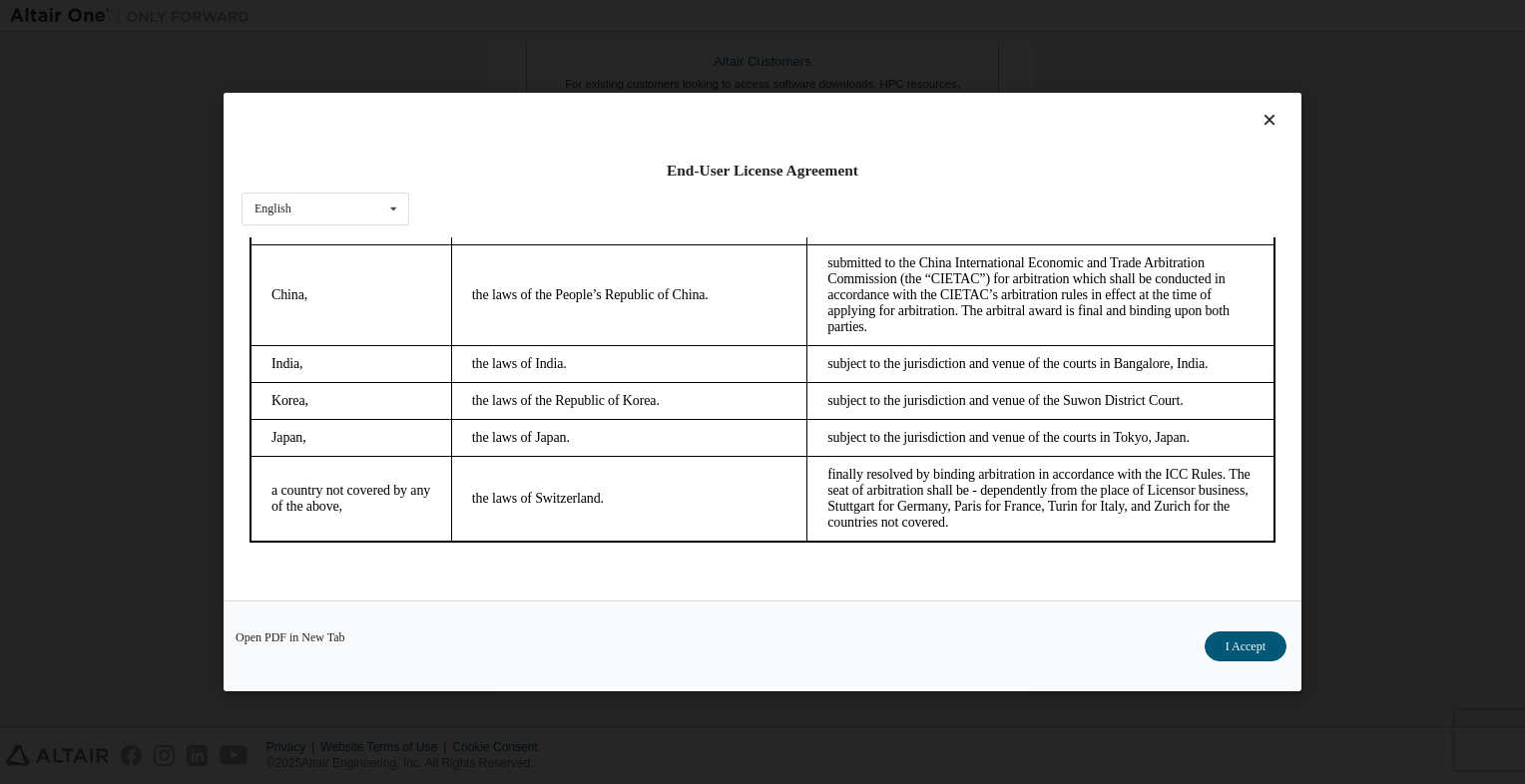 scroll, scrollTop: 5575, scrollLeft: 0, axis: vertical 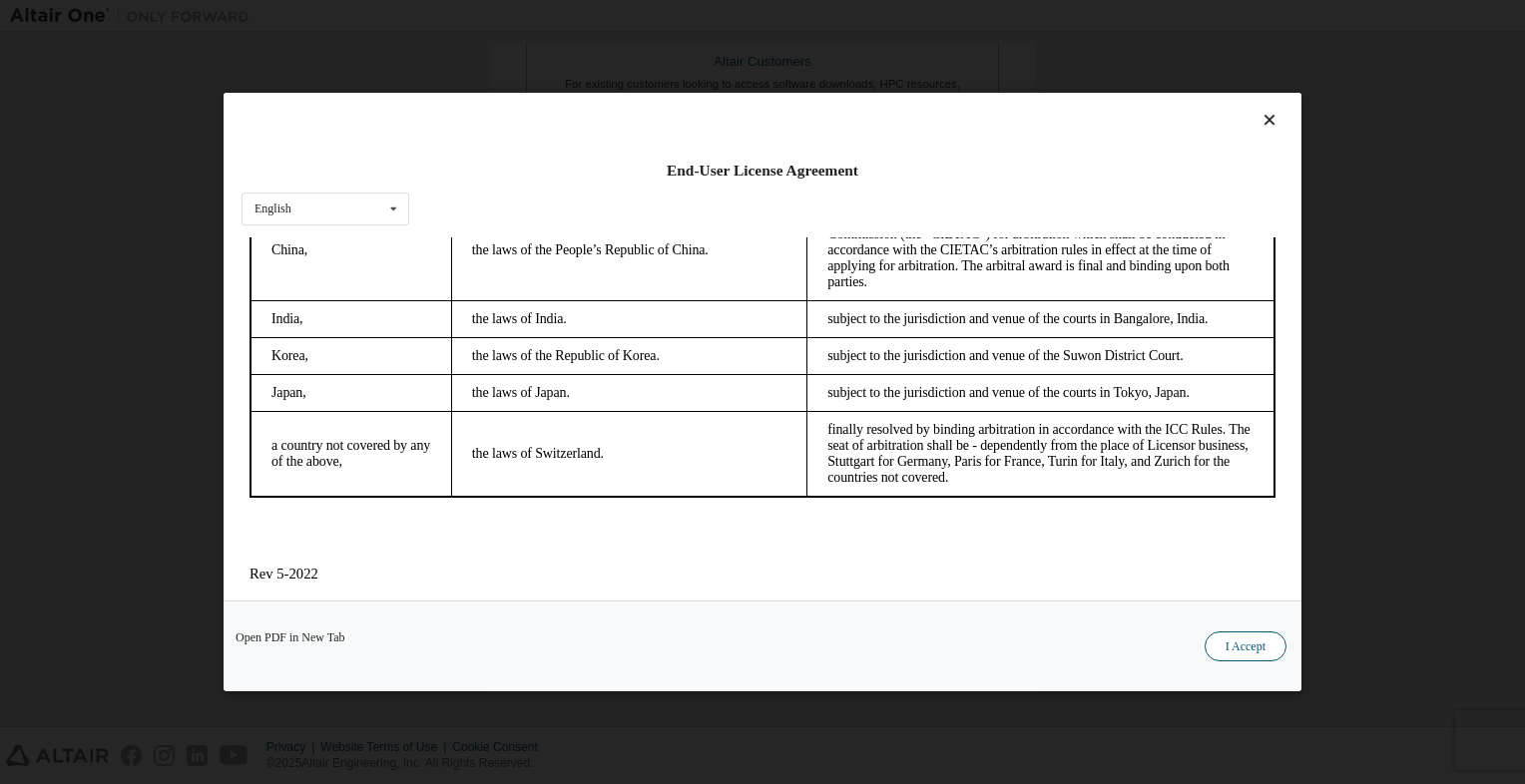 click on "I Accept" at bounding box center (1246, 646) 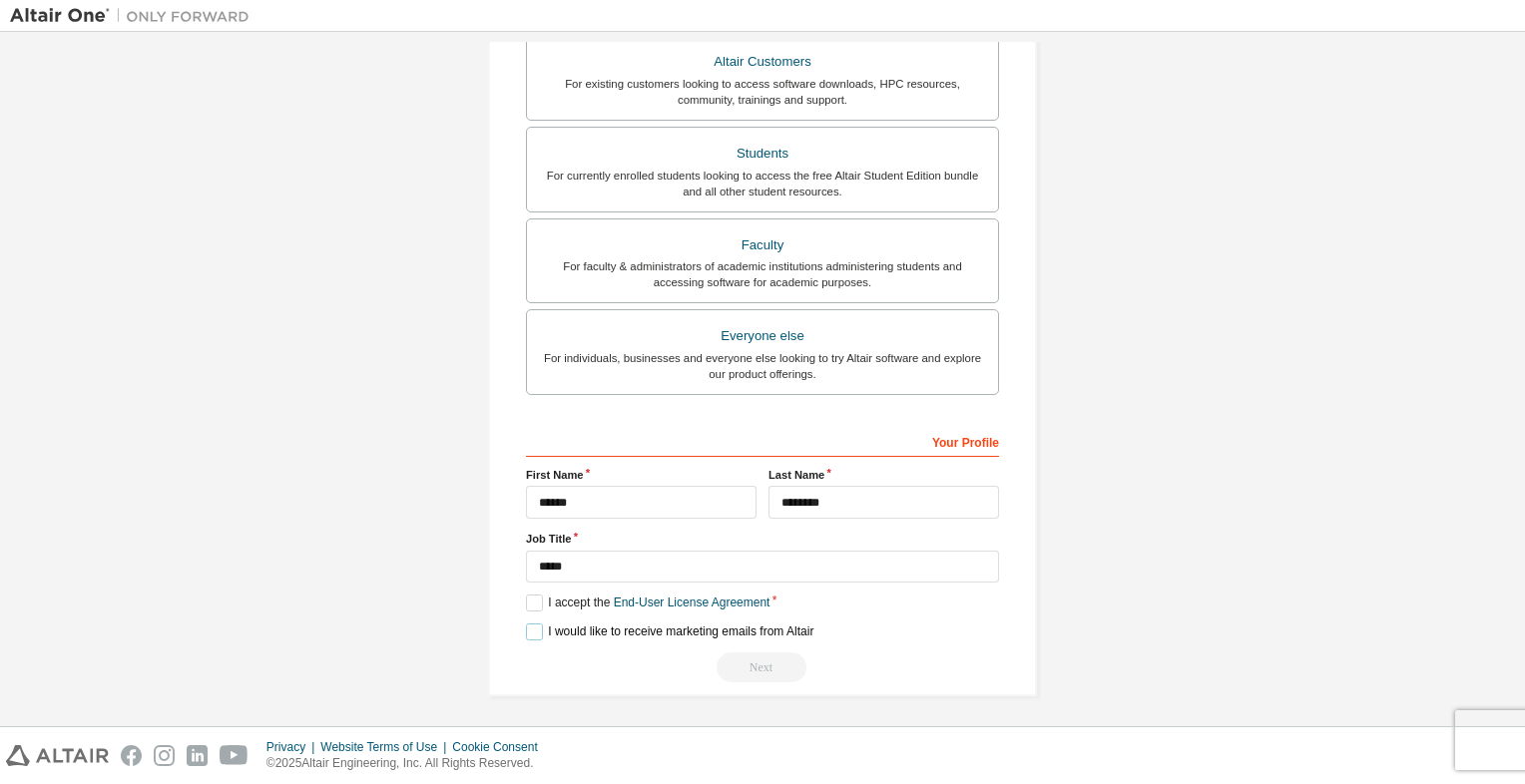 click on "I would like to receive marketing emails from Altair" at bounding box center (670, 631) 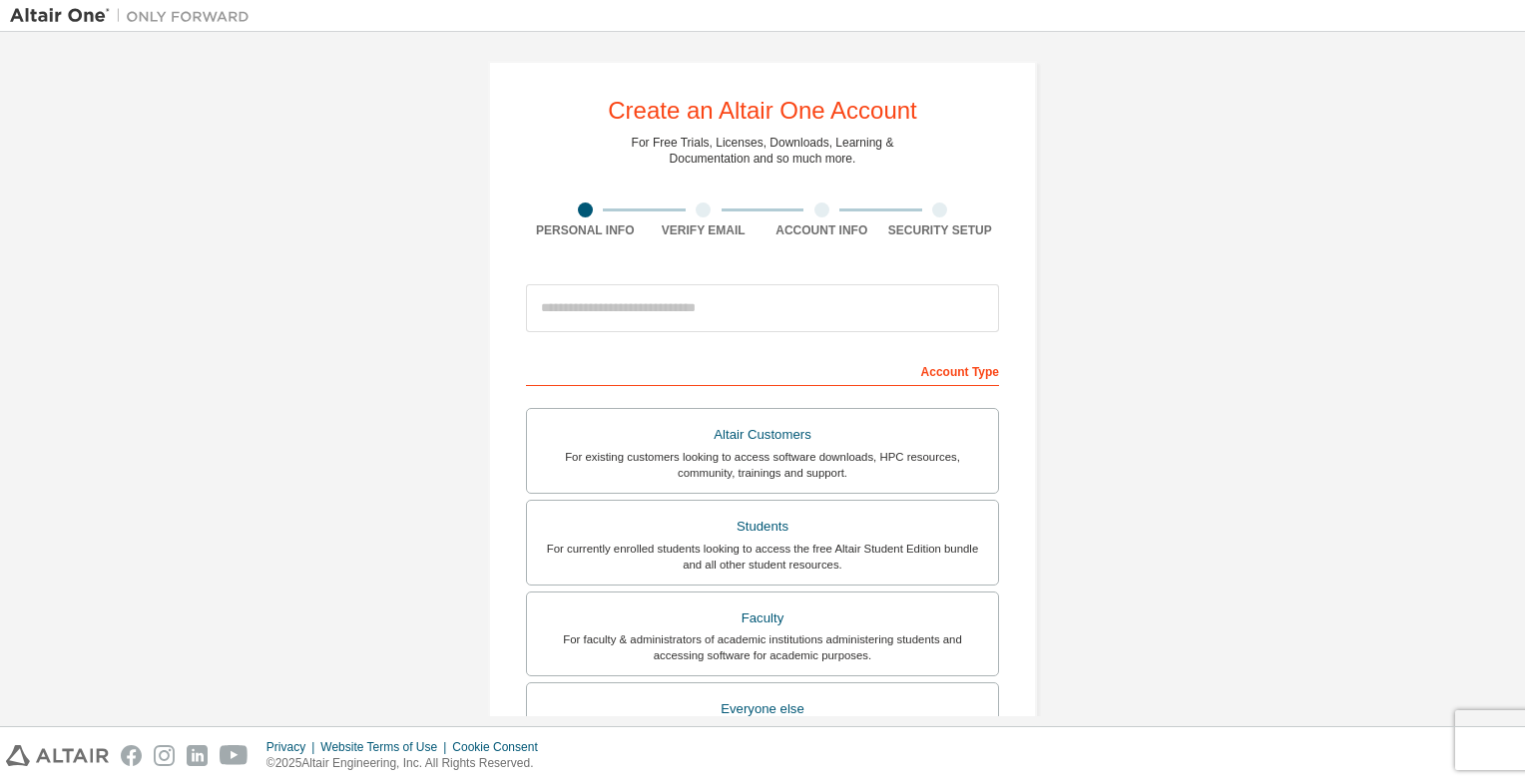 scroll, scrollTop: 0, scrollLeft: 0, axis: both 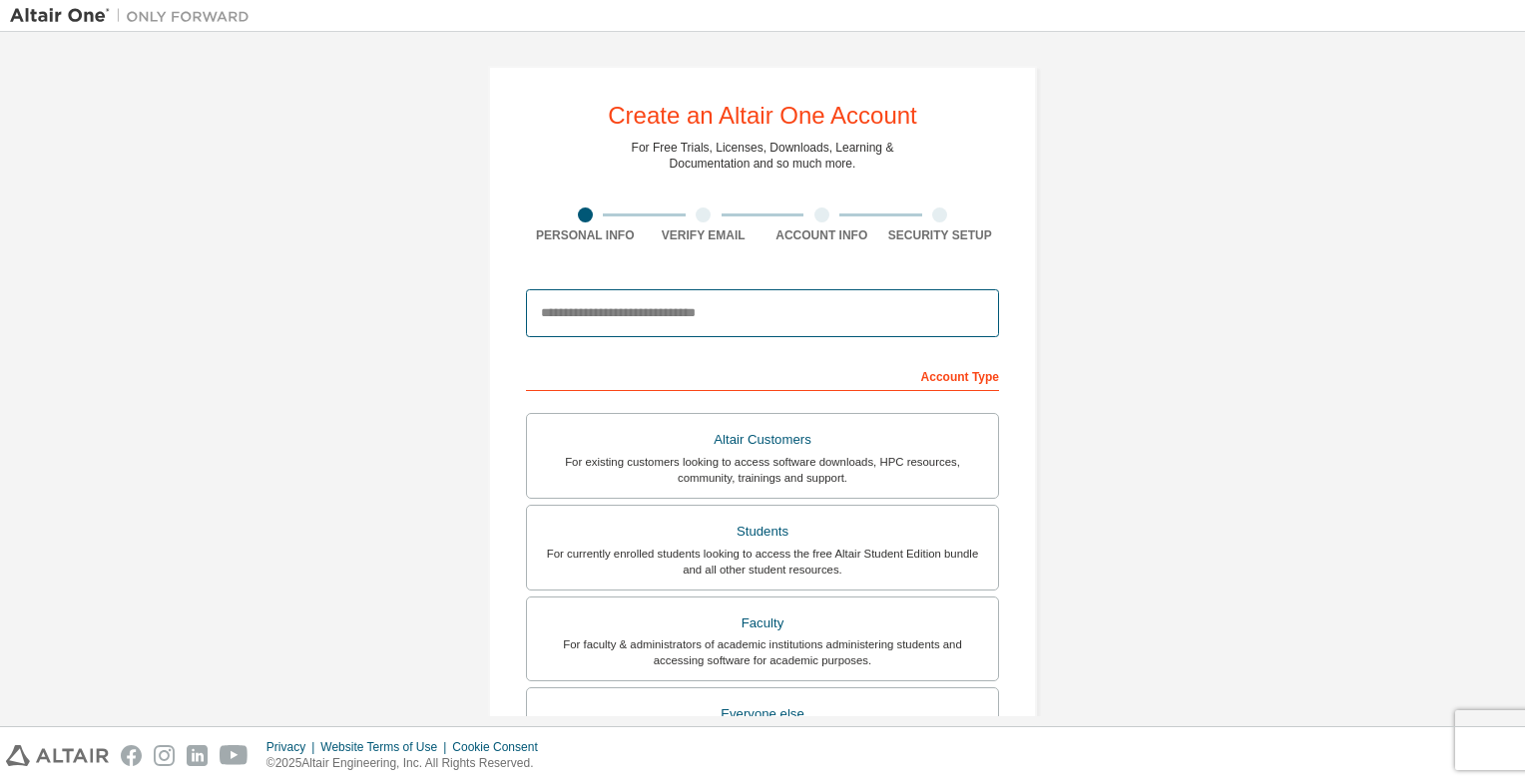 click at bounding box center (762, 313) 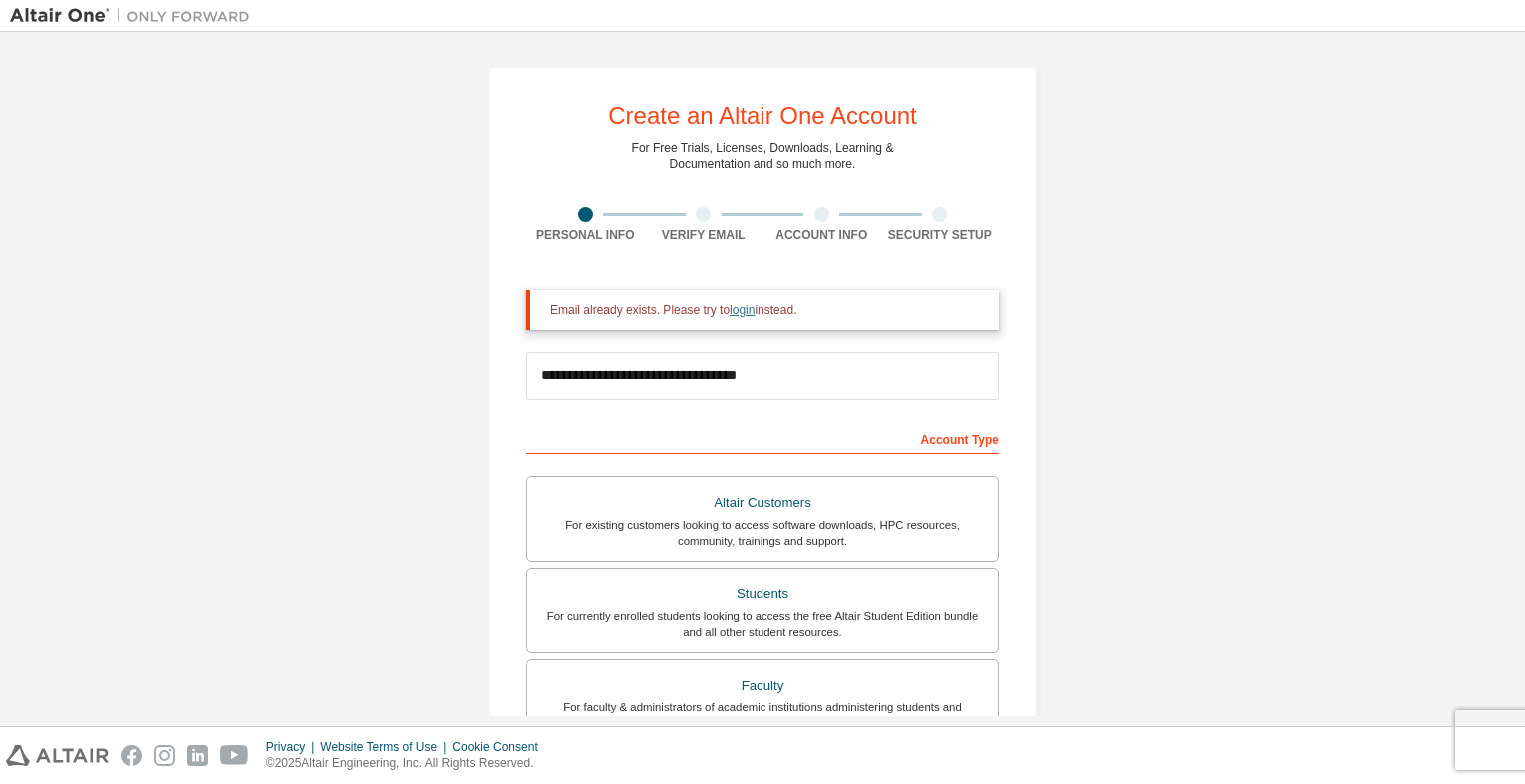 click on "login" at bounding box center (742, 310) 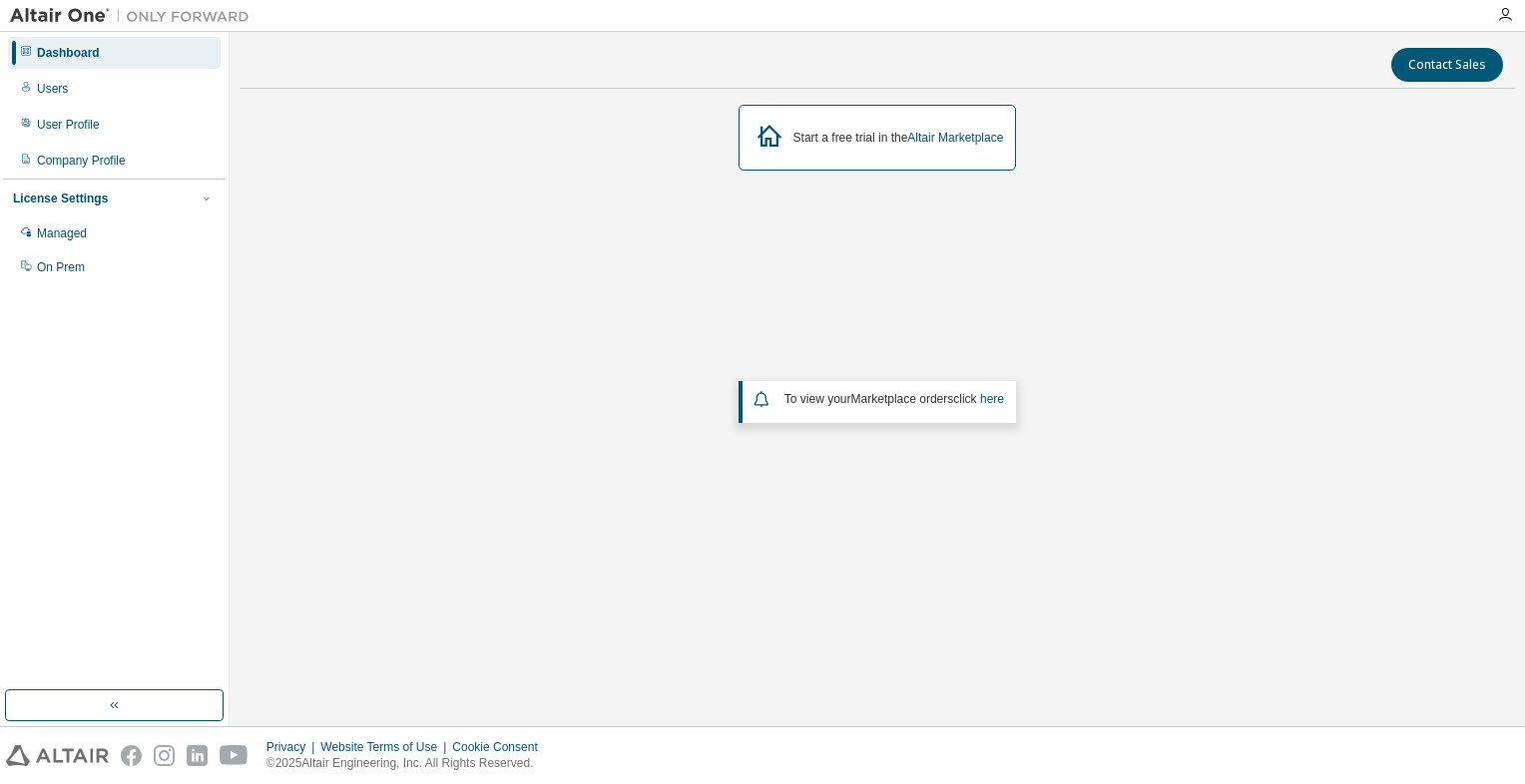 scroll, scrollTop: 0, scrollLeft: 0, axis: both 